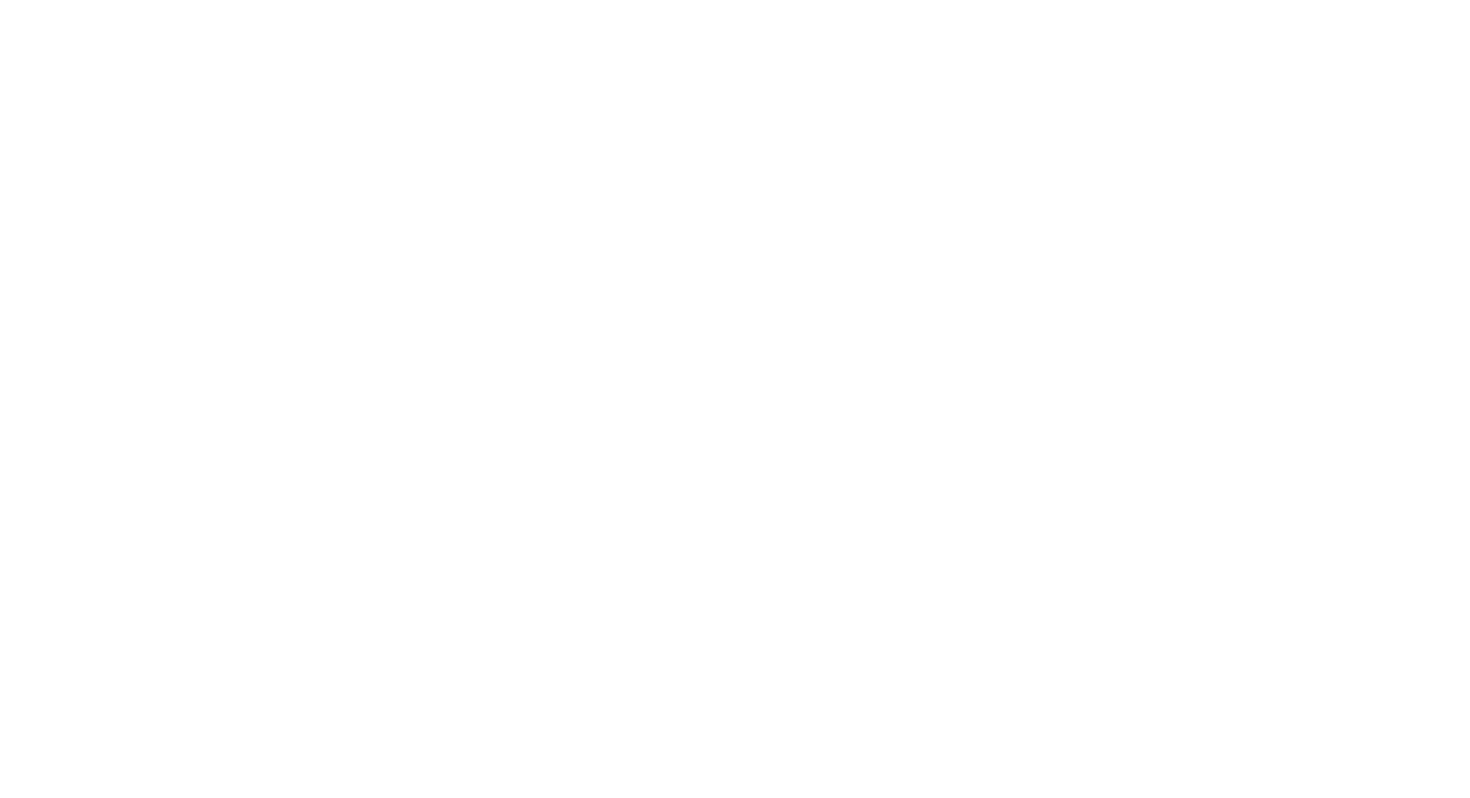 scroll, scrollTop: 0, scrollLeft: 0, axis: both 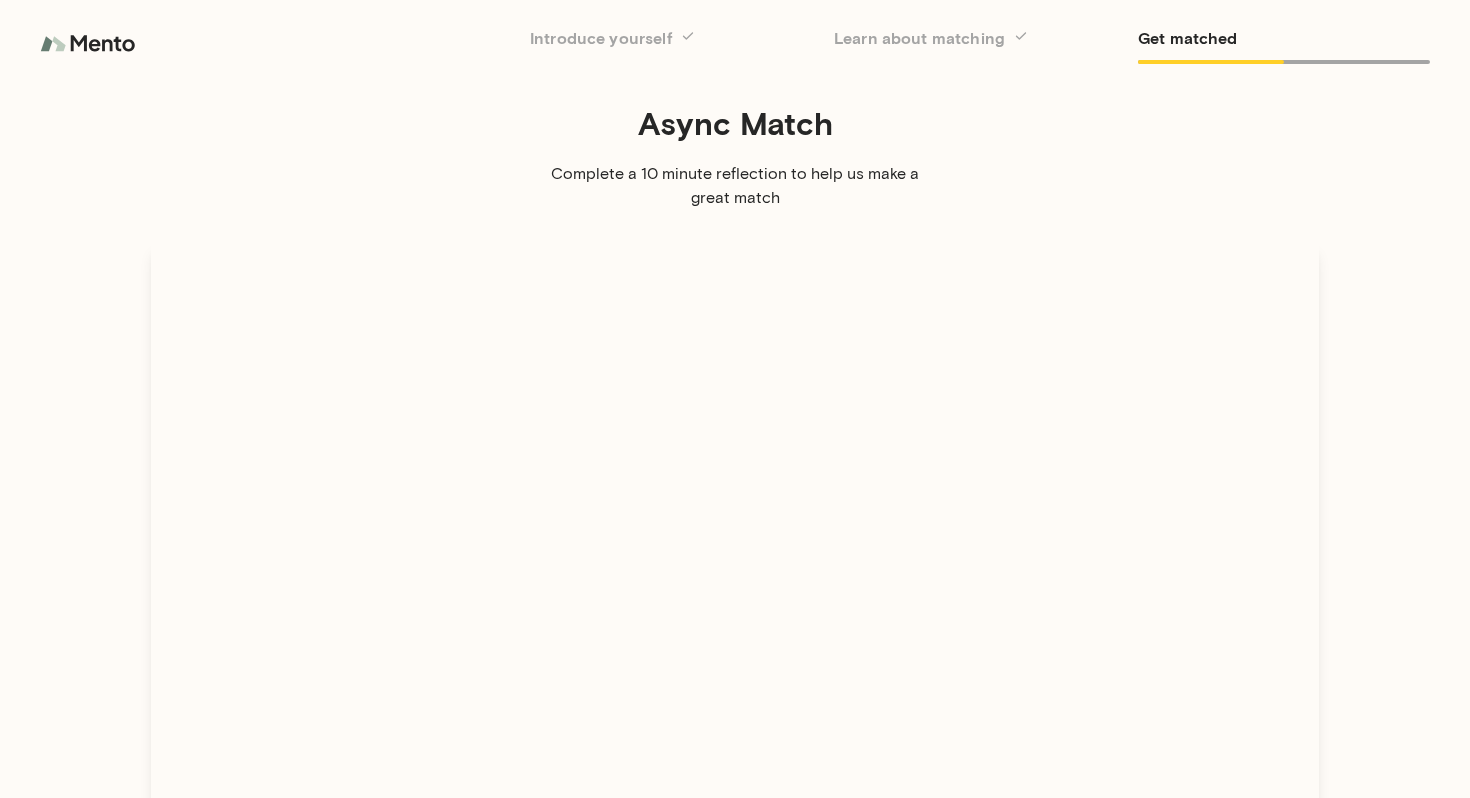 click at bounding box center [90, 44] 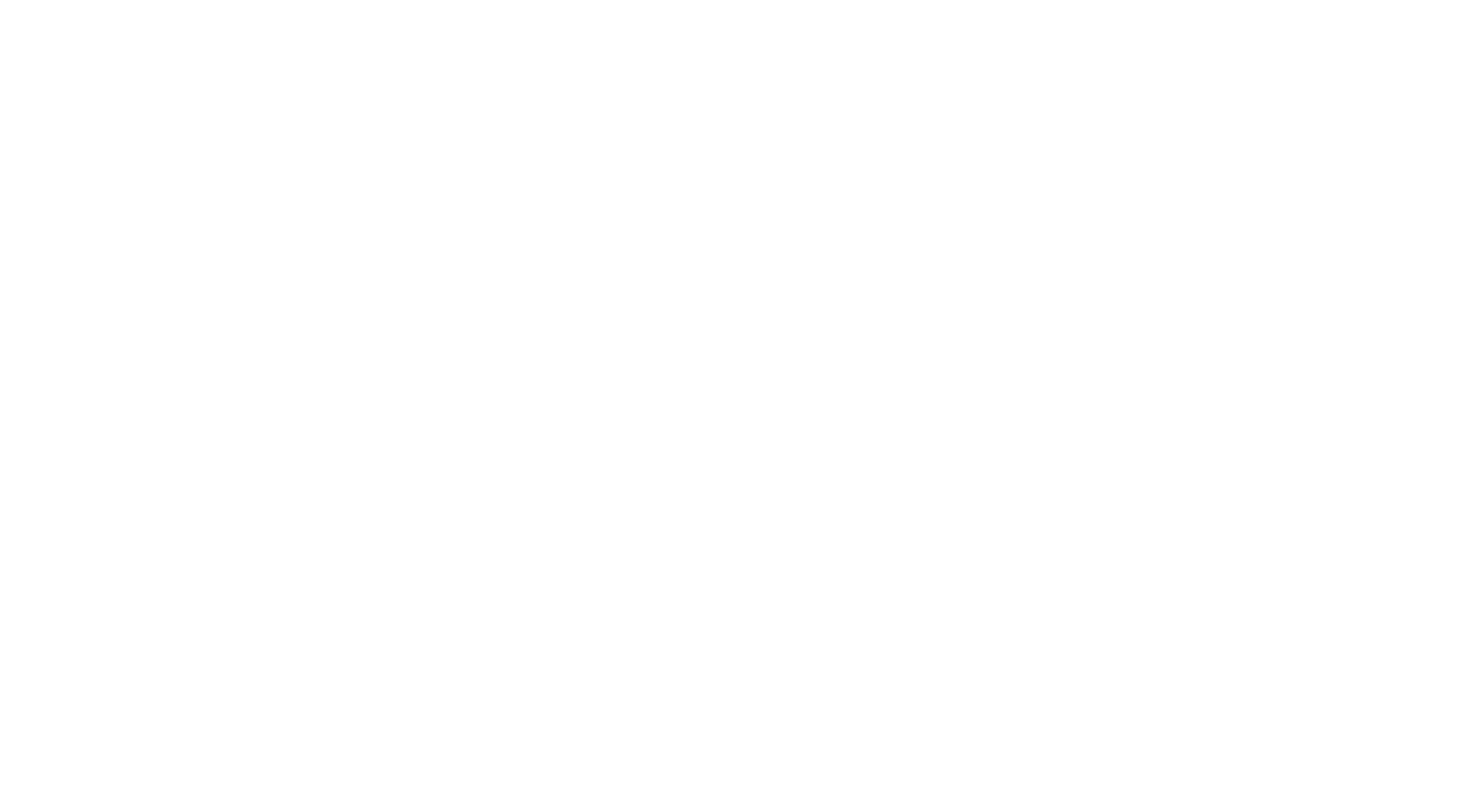 scroll, scrollTop: 0, scrollLeft: 0, axis: both 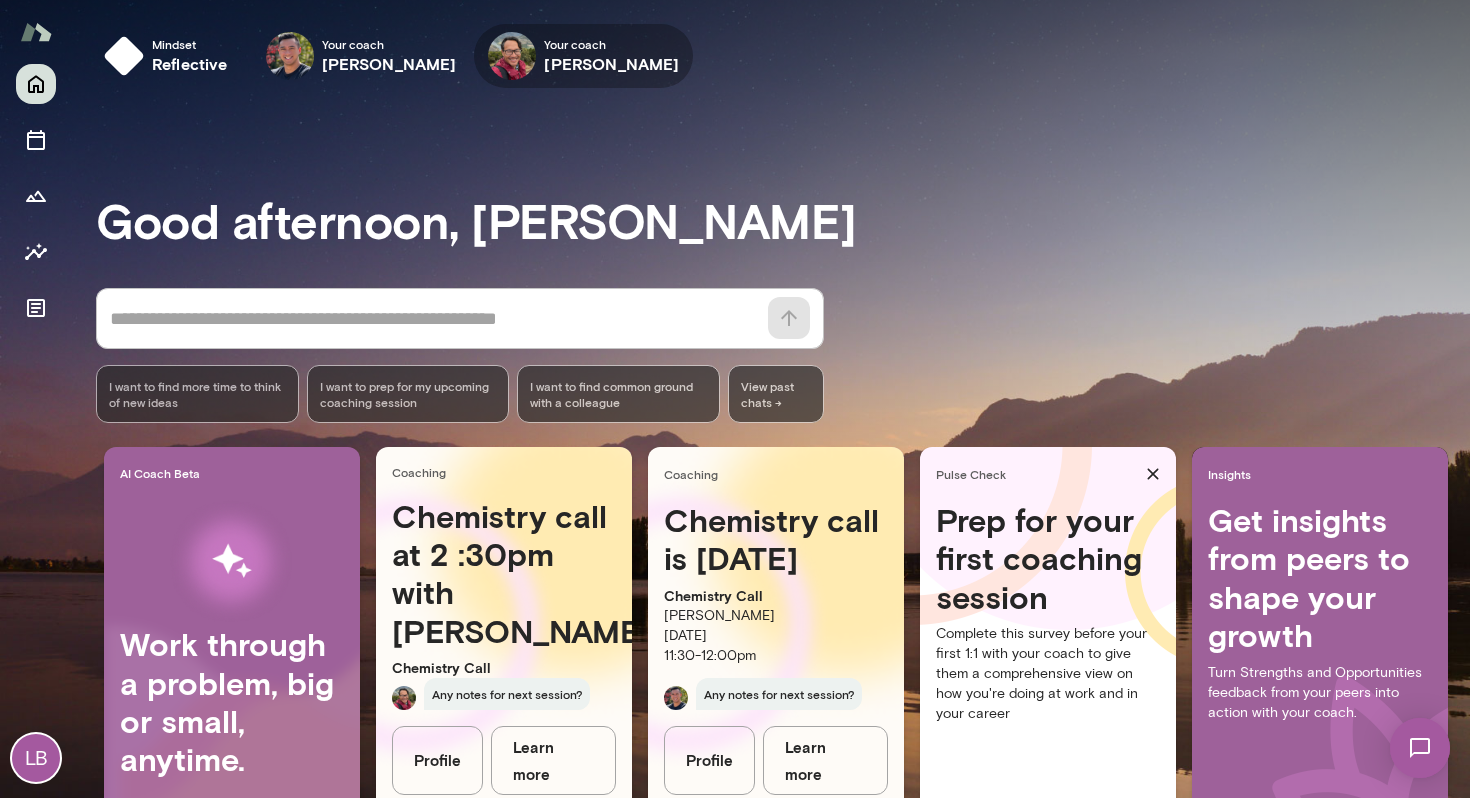 click on "[PERSON_NAME]" at bounding box center (611, 64) 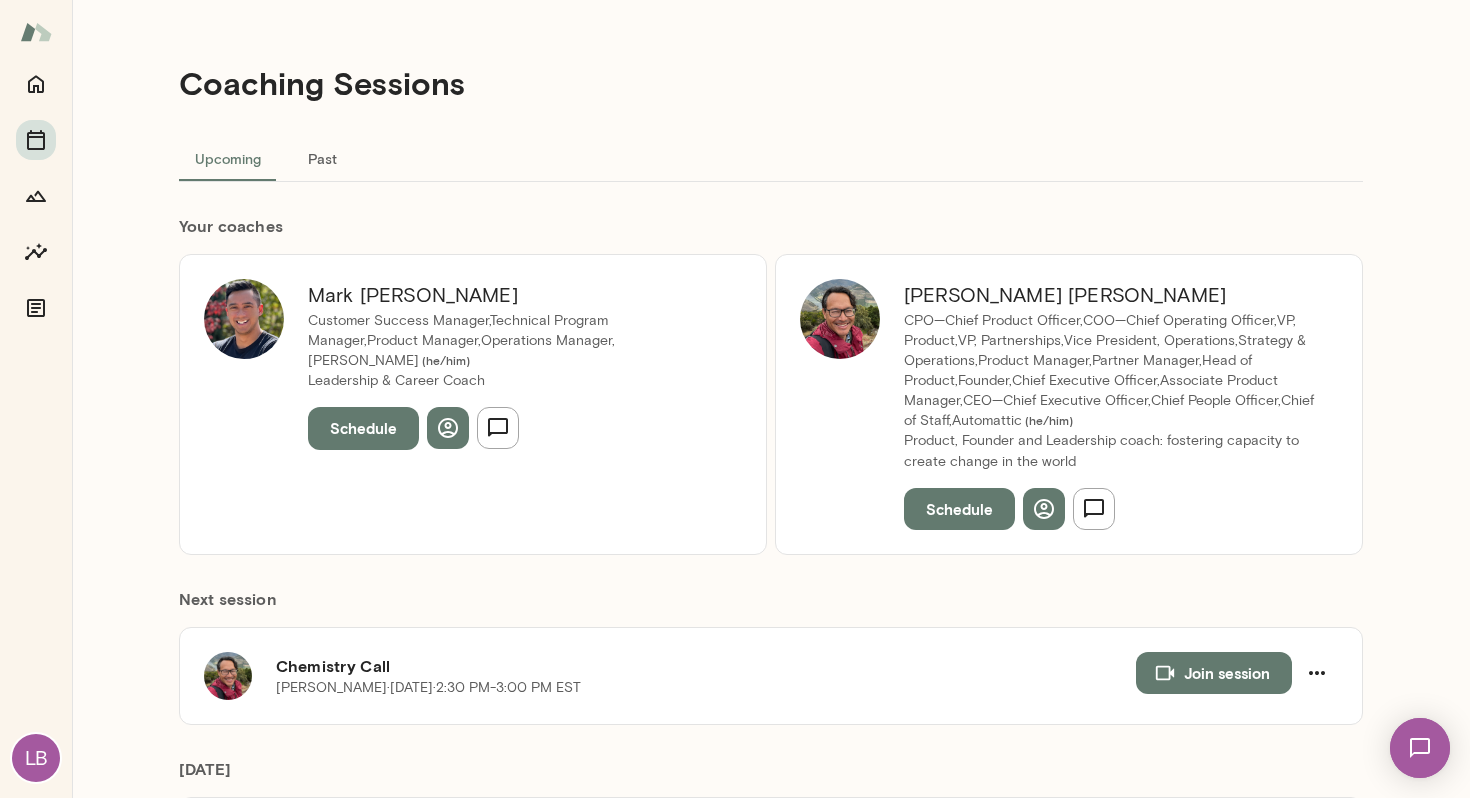 click on "CPO—Chief Product Officer,COO—Chief Operating Officer,VP, Product,VP, Partnerships,Vice President, Operations,Strategy & Operations,Product Manager,Partner Manager,Head of Product,Founder,Chief Executive Officer,Associate Product Manager,CEO—Chief Executive Officer,Chief People Officer,Chief of Staff,  Automattic   ( he/him )" at bounding box center (1109, 371) 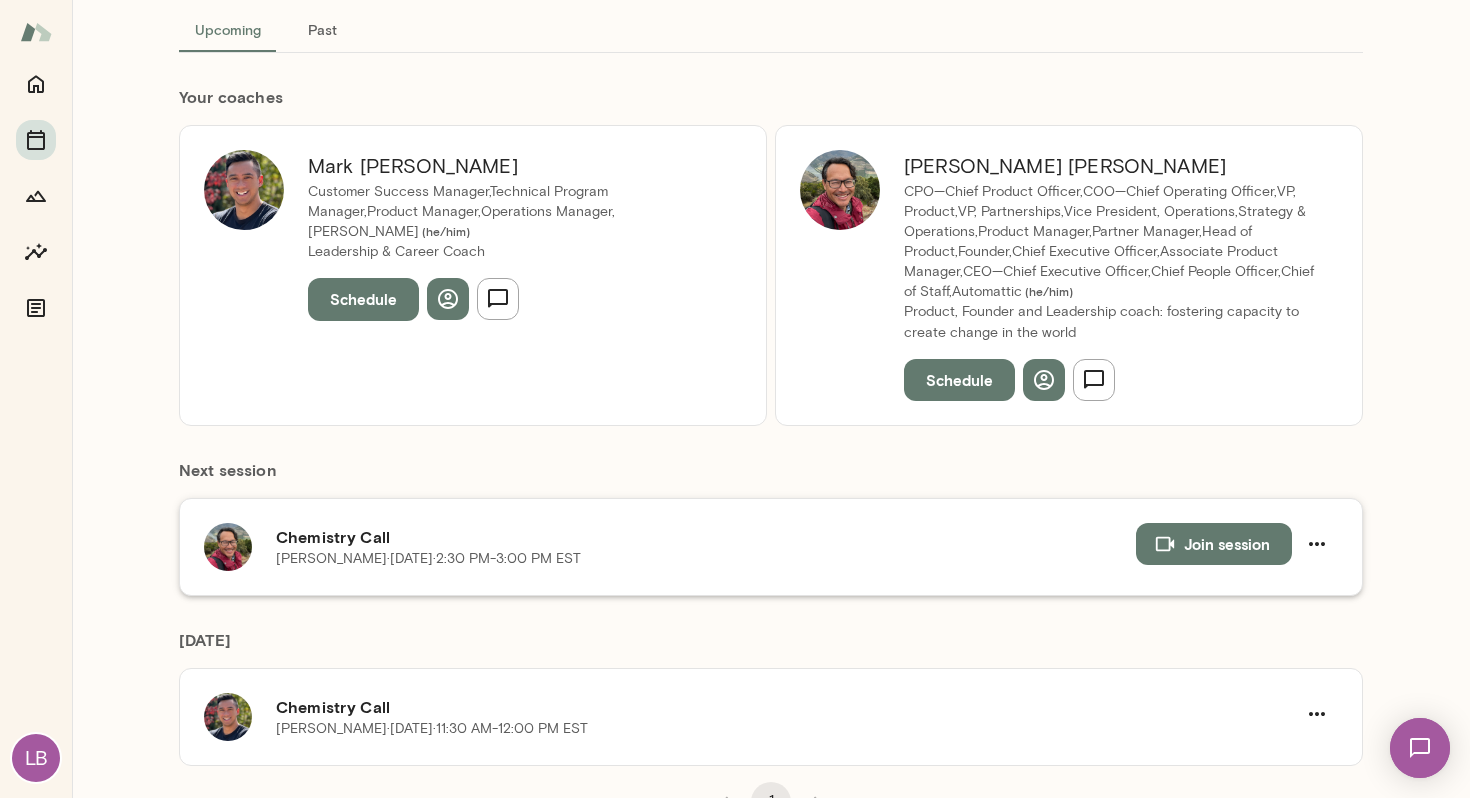 scroll, scrollTop: 128, scrollLeft: 0, axis: vertical 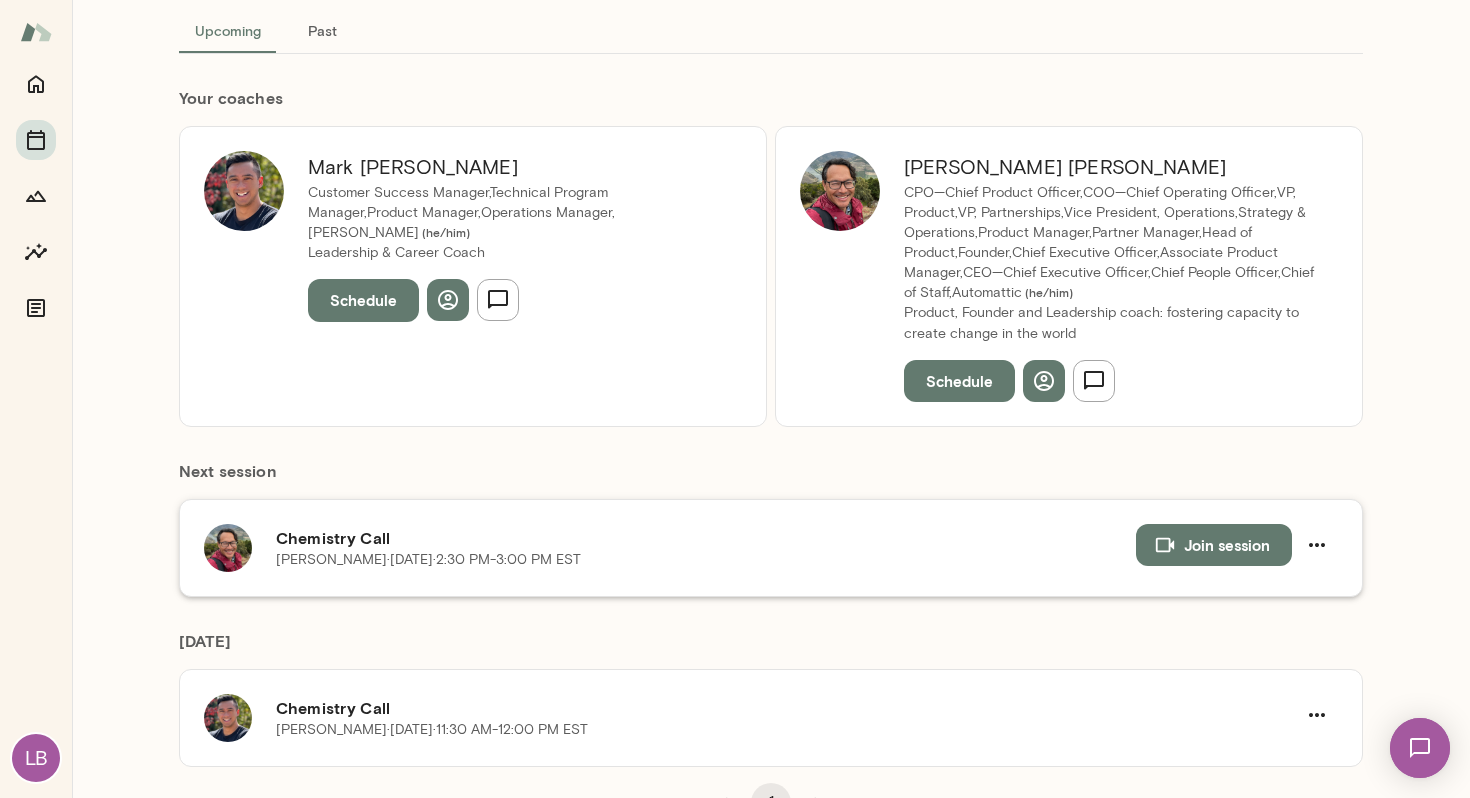 click on "Chemistry Call" at bounding box center (706, 538) 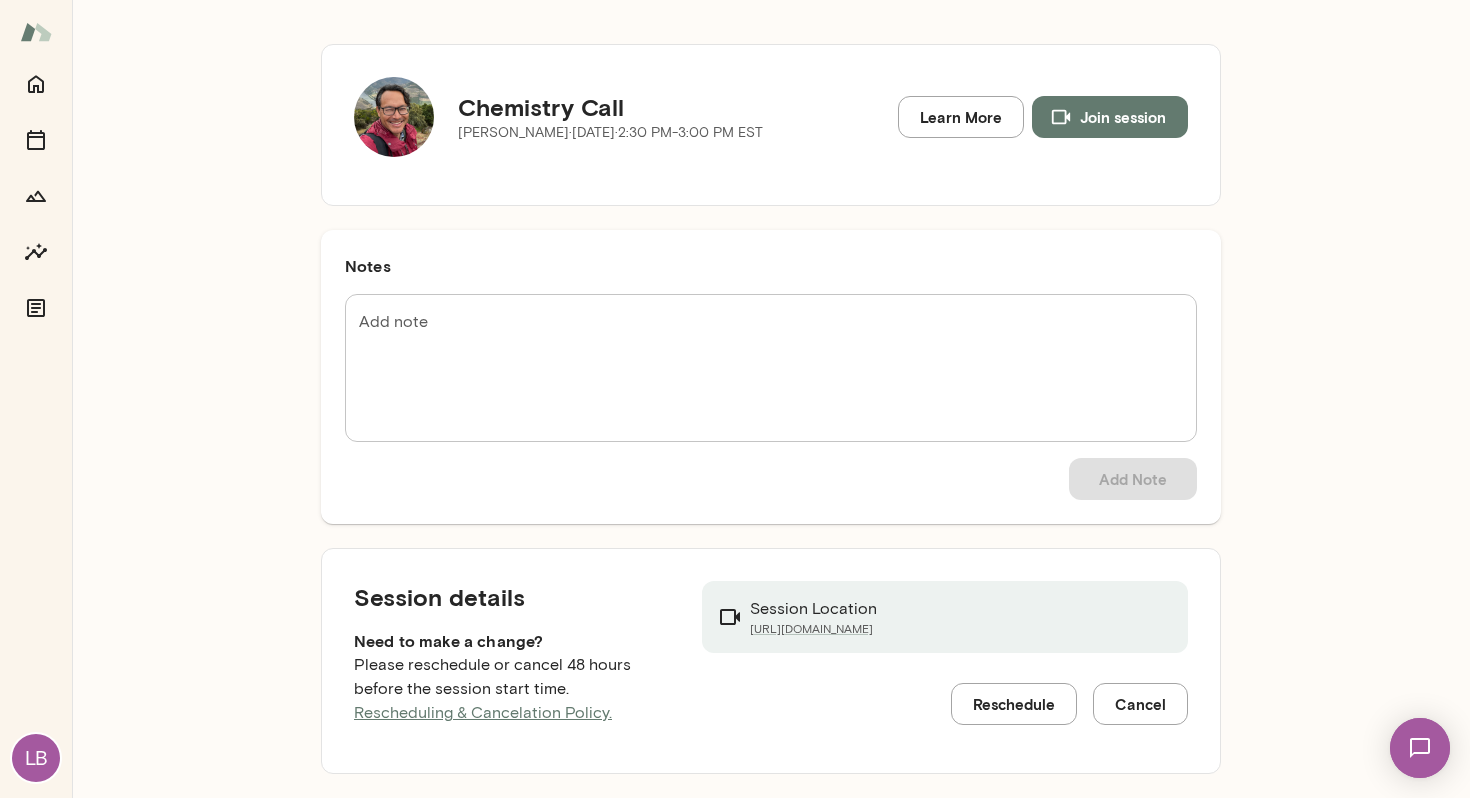 scroll, scrollTop: 0, scrollLeft: 0, axis: both 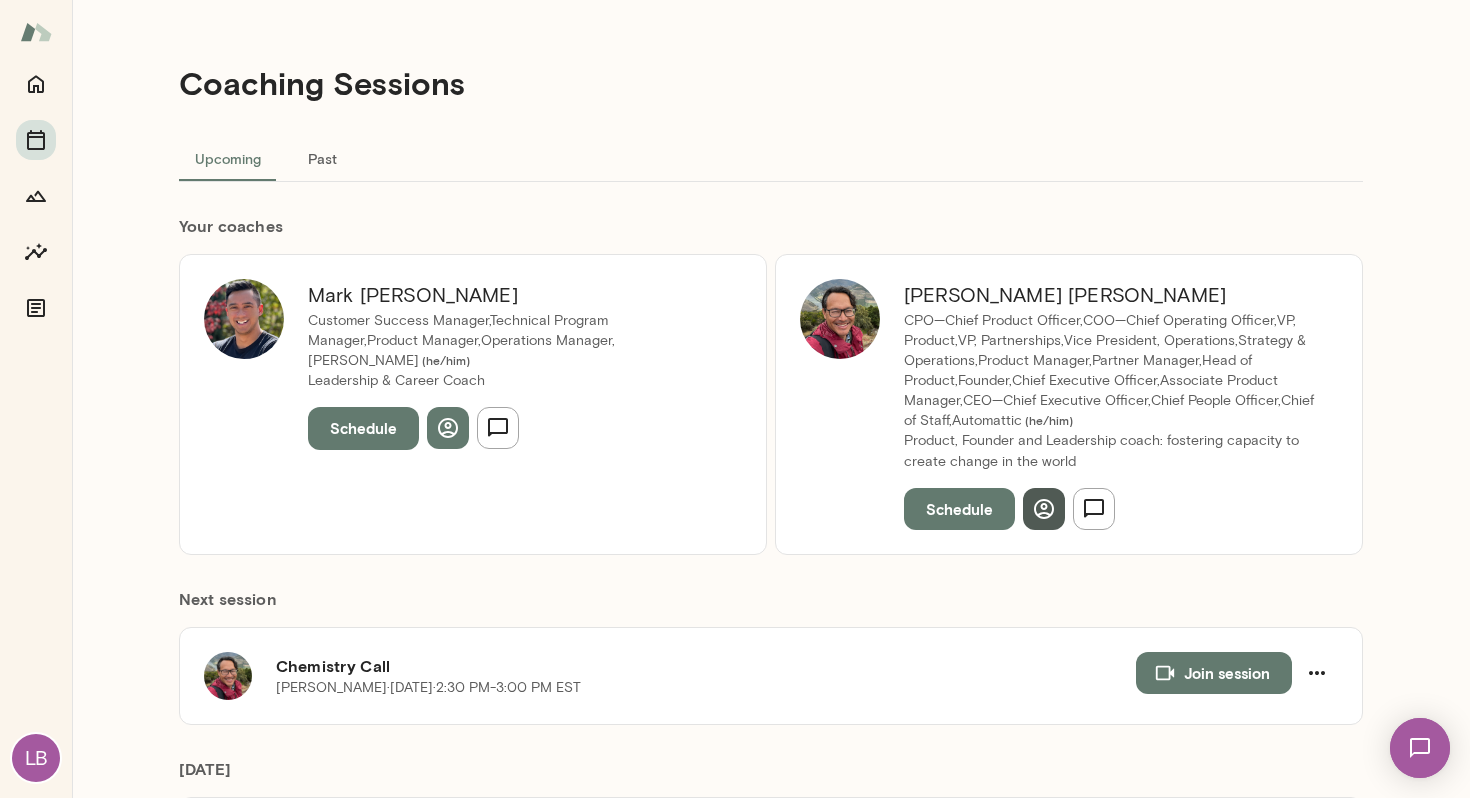 click 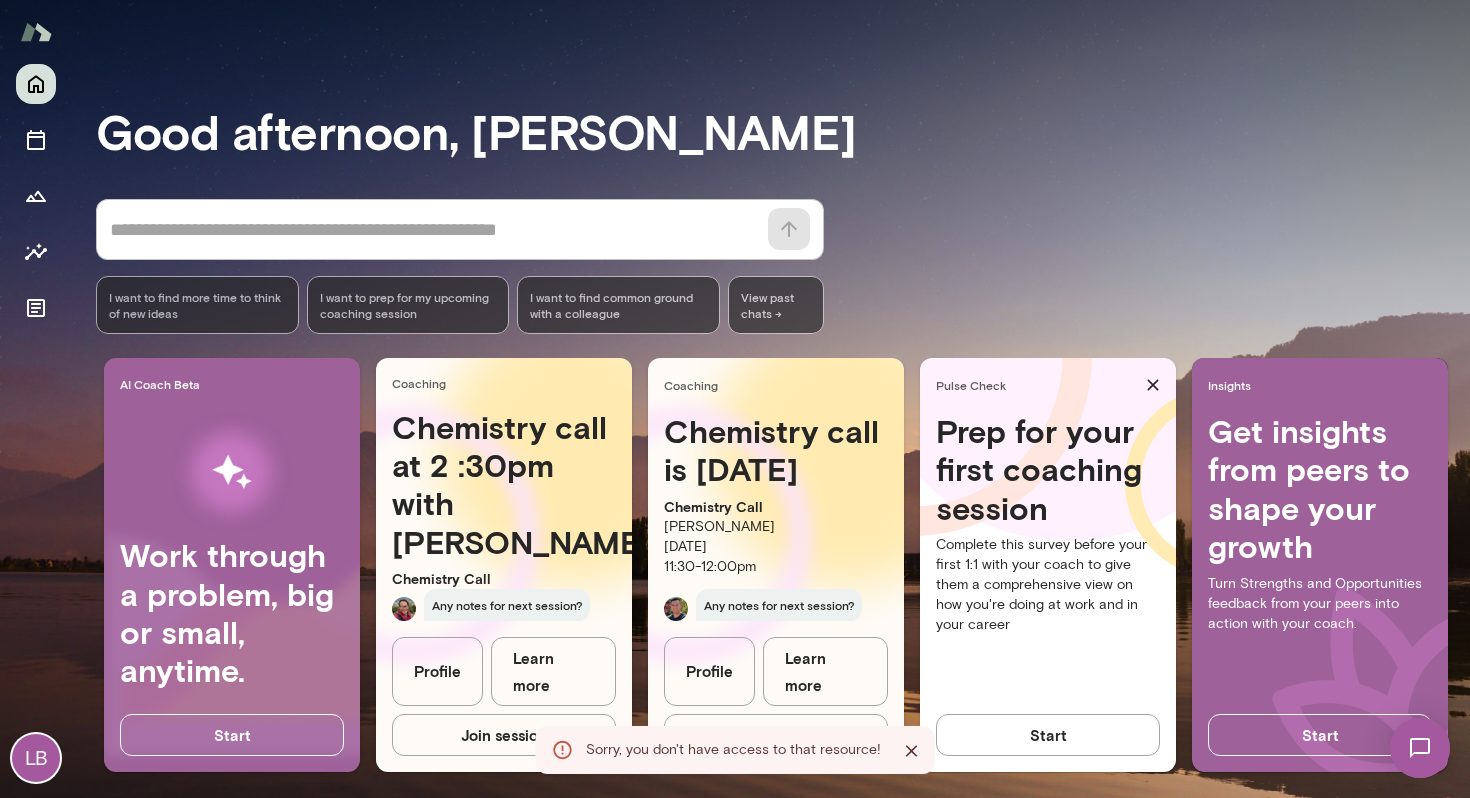 scroll, scrollTop: 103, scrollLeft: 0, axis: vertical 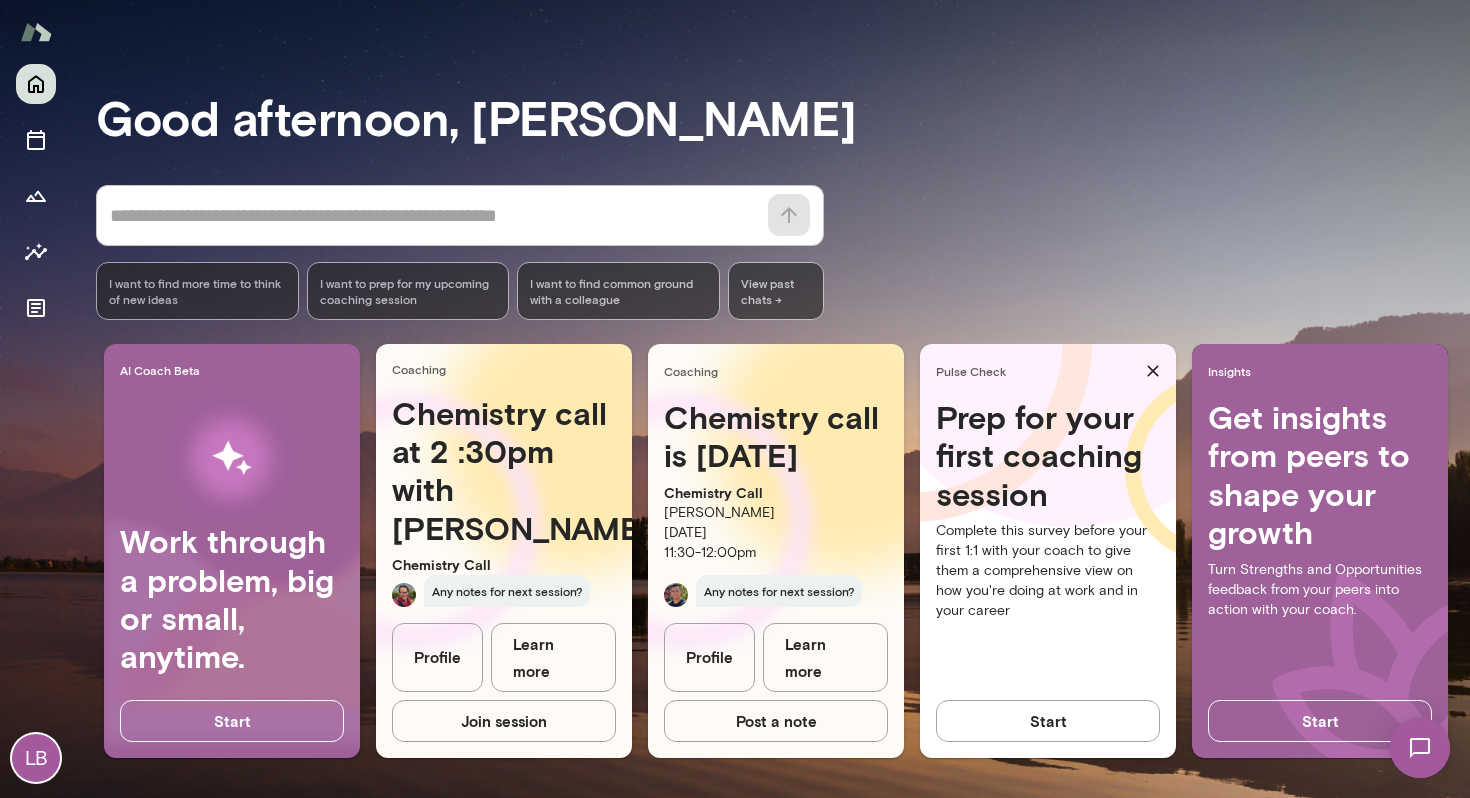 click on "Profile" at bounding box center [437, 657] 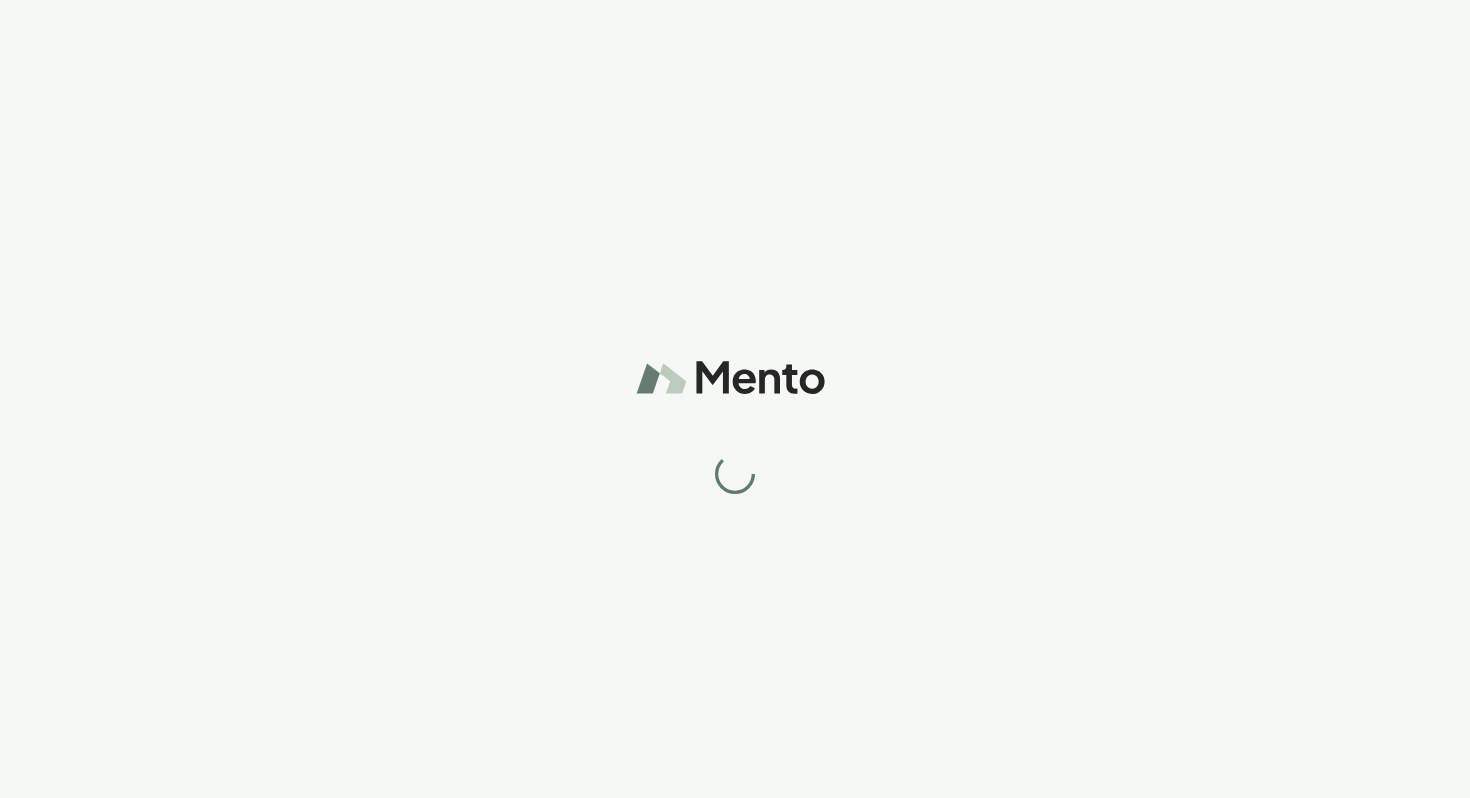 scroll, scrollTop: 0, scrollLeft: 0, axis: both 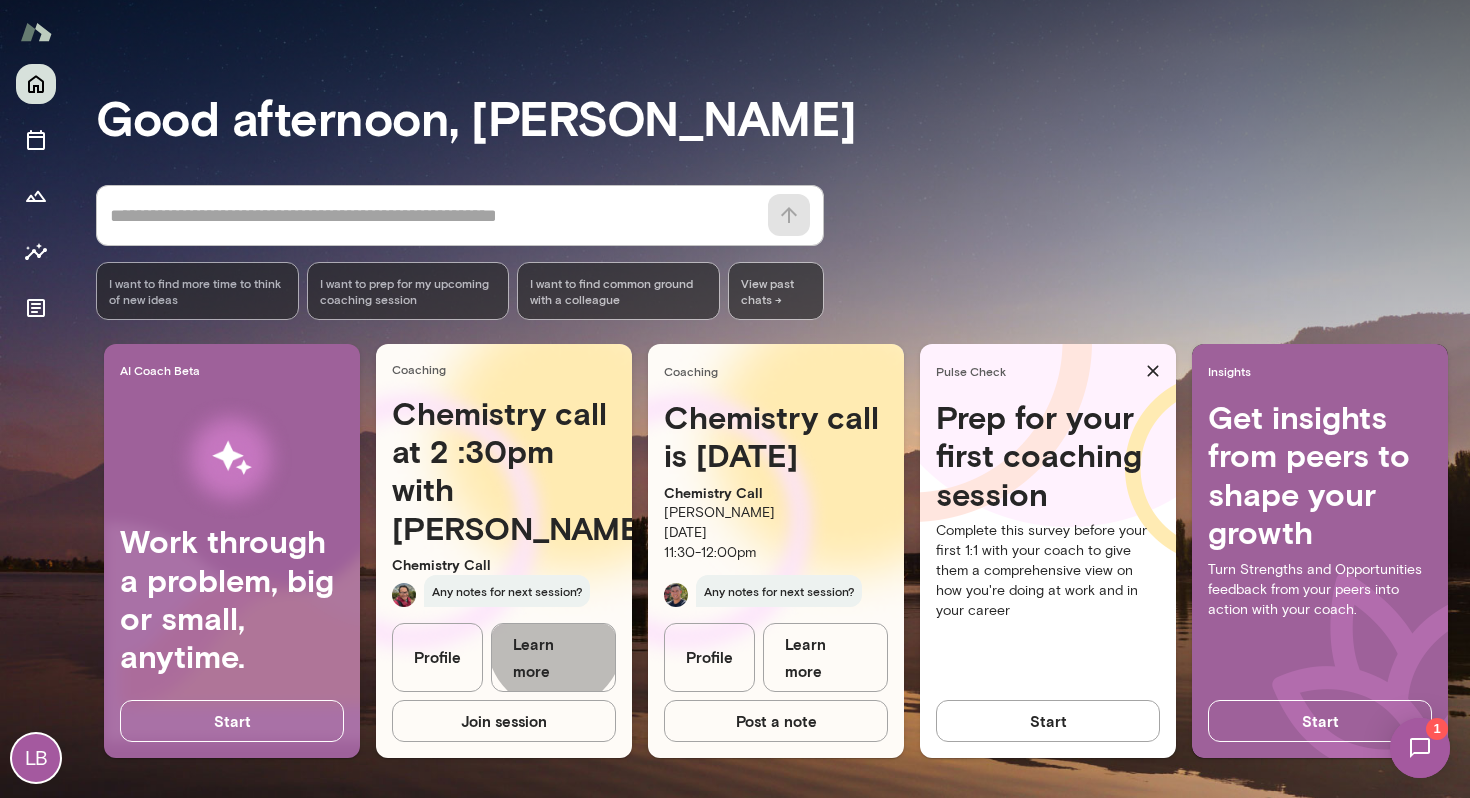 click on "Learn more" at bounding box center (553, 657) 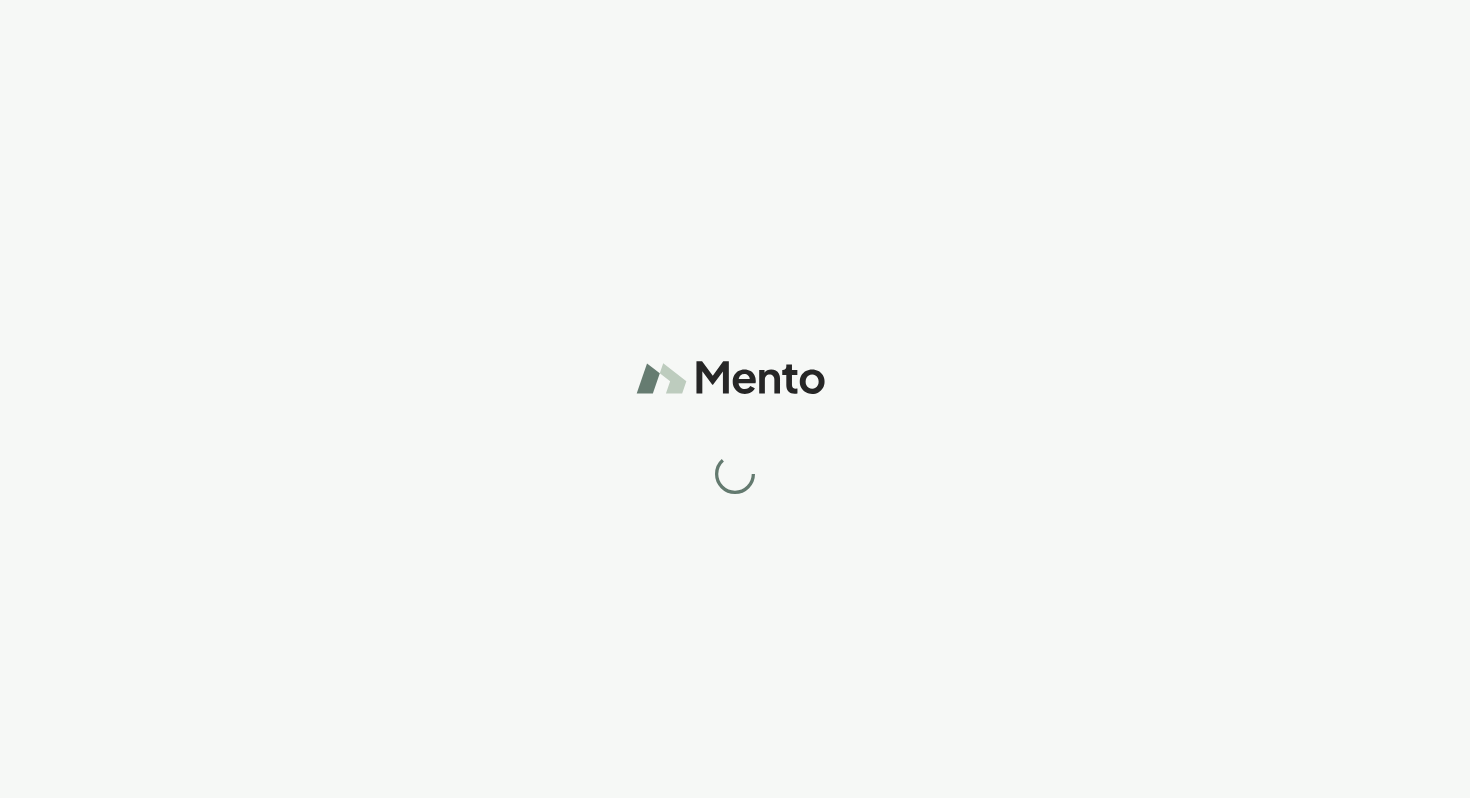 scroll, scrollTop: 0, scrollLeft: 0, axis: both 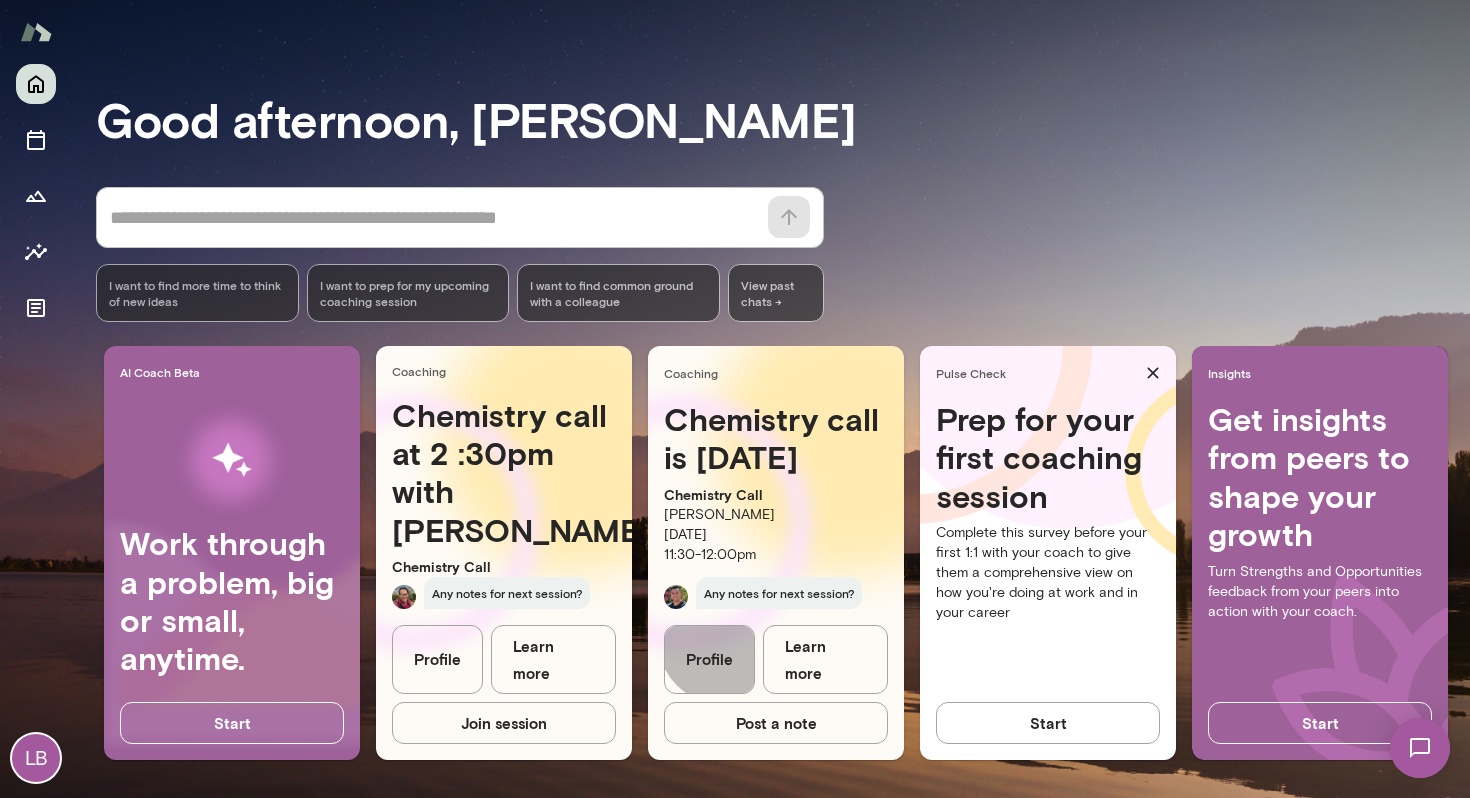 click on "Profile" at bounding box center (709, 659) 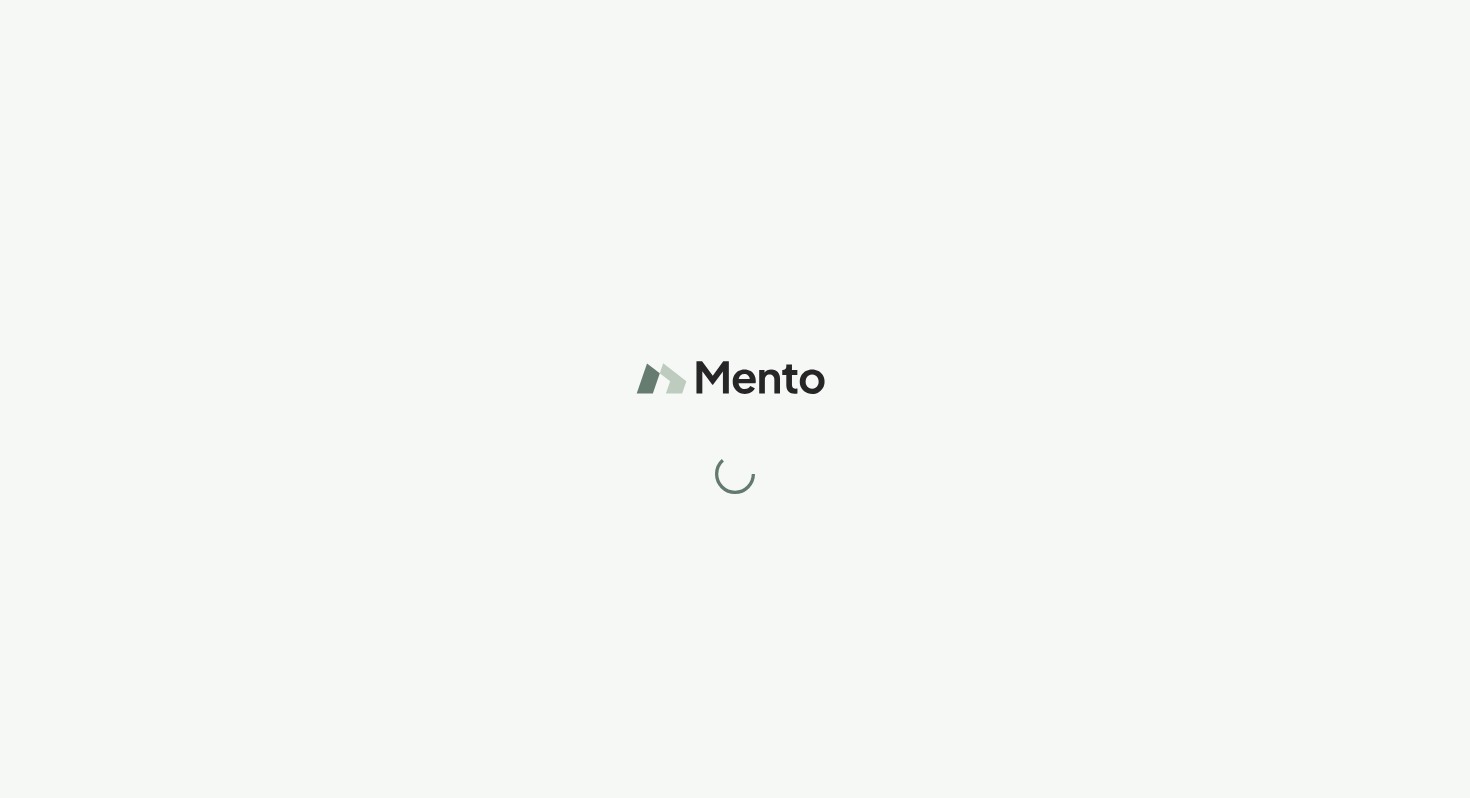 scroll, scrollTop: 0, scrollLeft: 0, axis: both 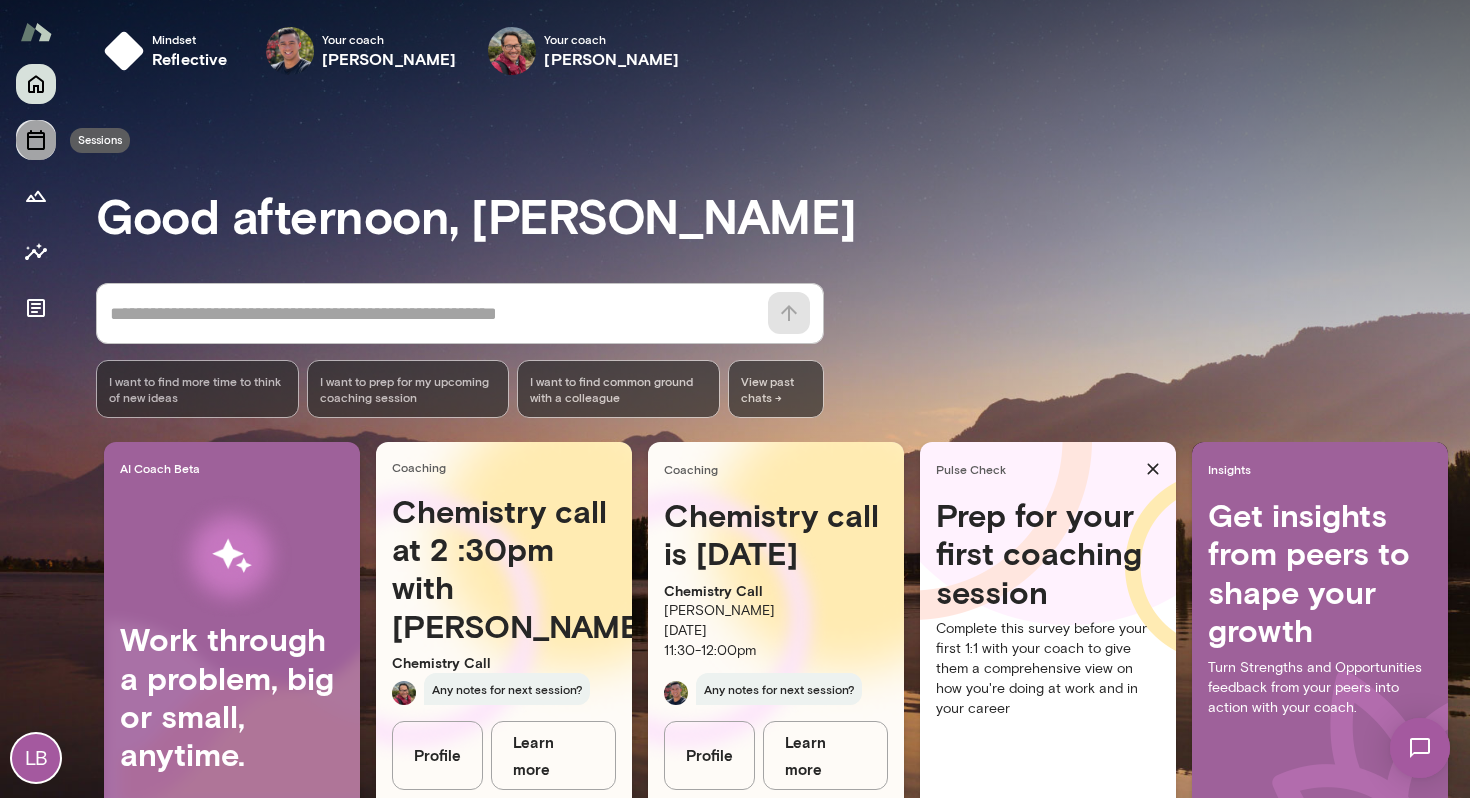 click 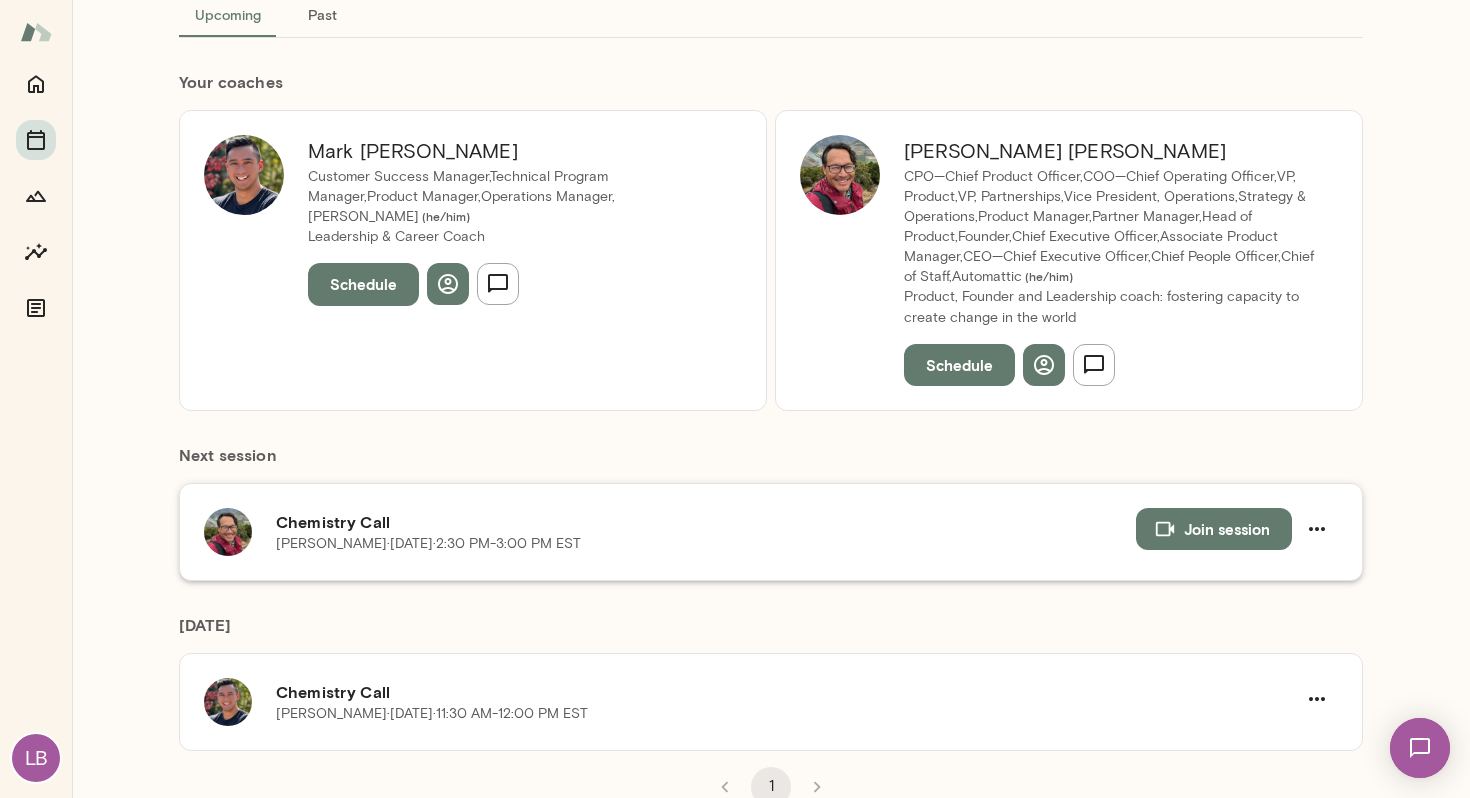 scroll, scrollTop: 153, scrollLeft: 0, axis: vertical 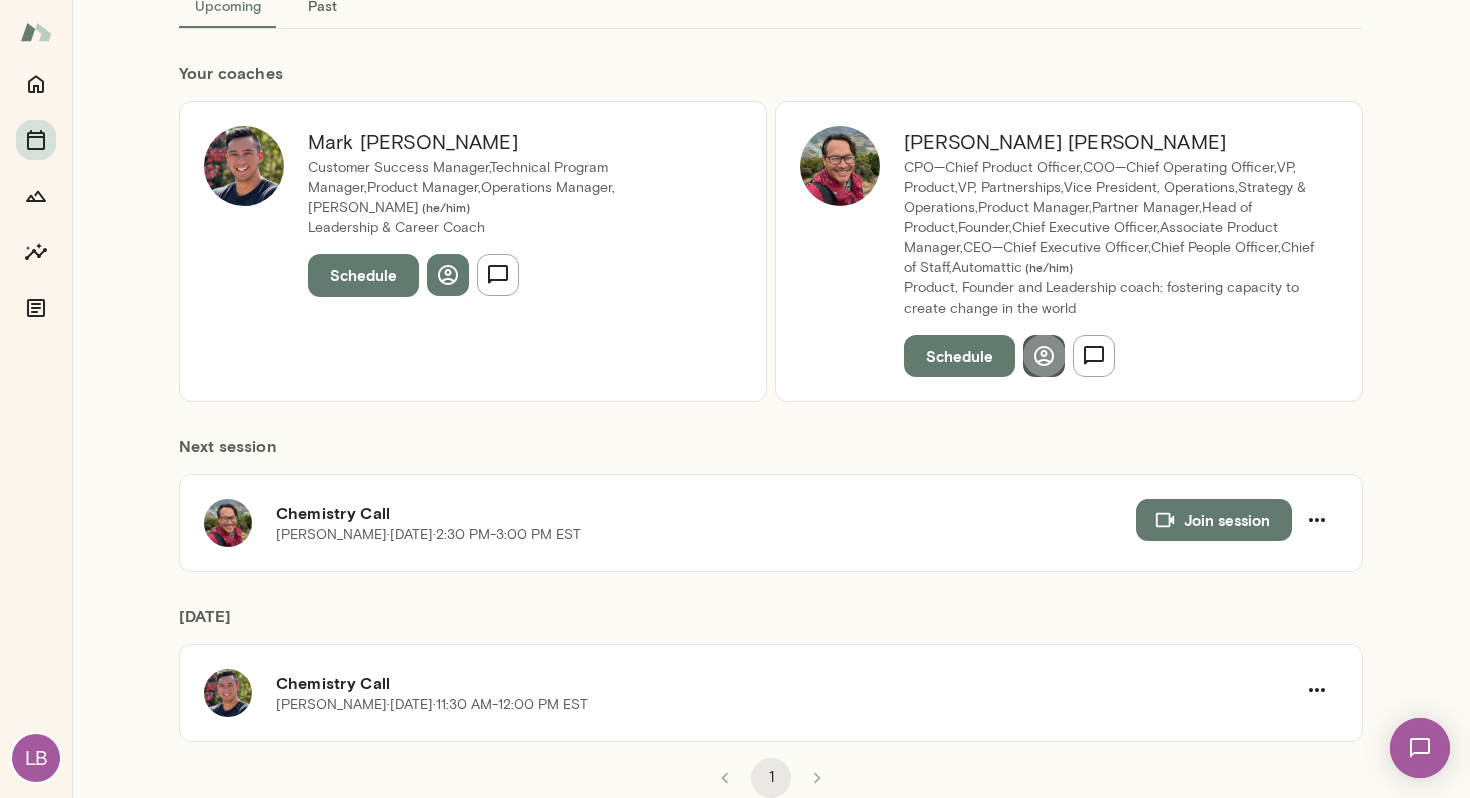 click 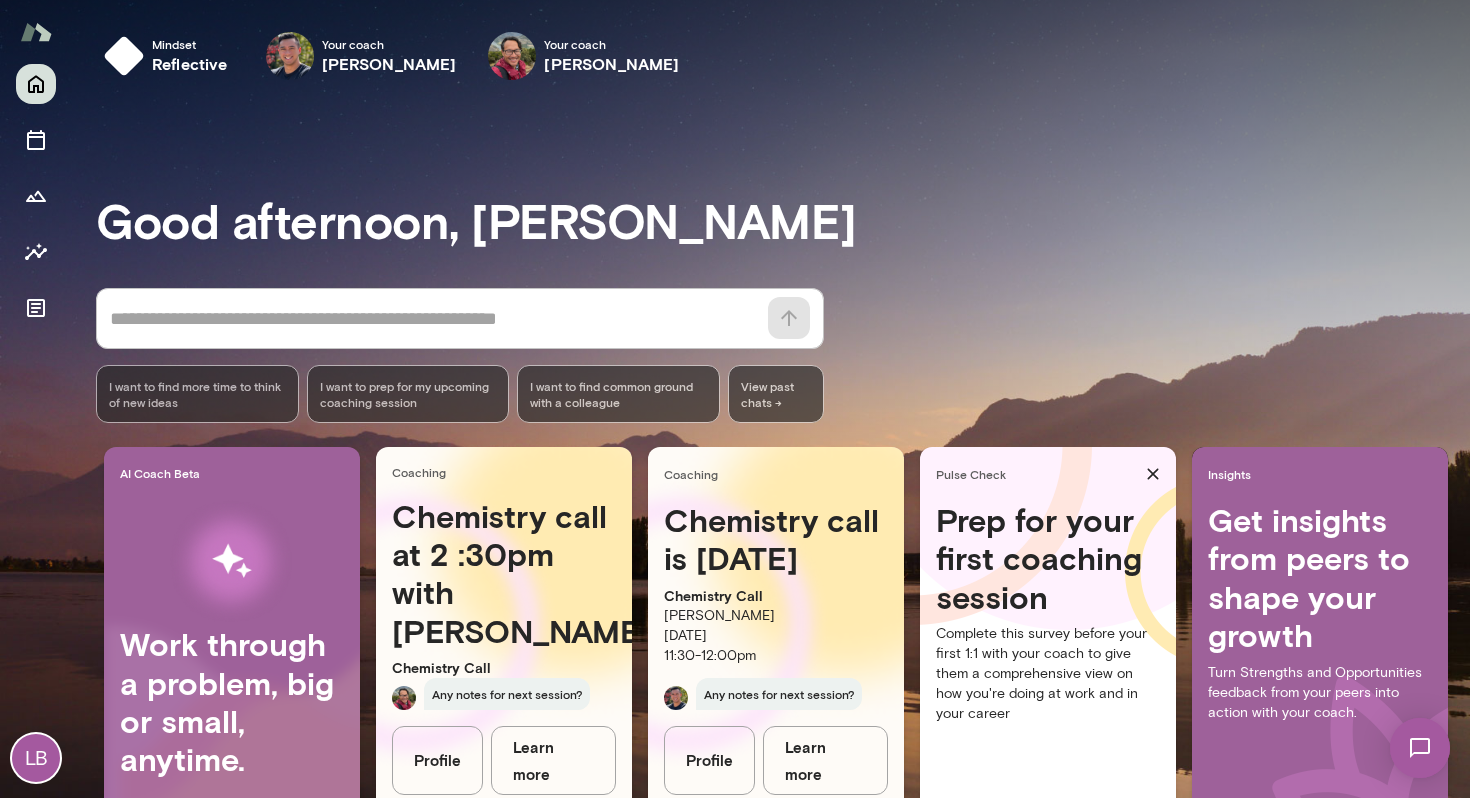 click at bounding box center (1420, 748) 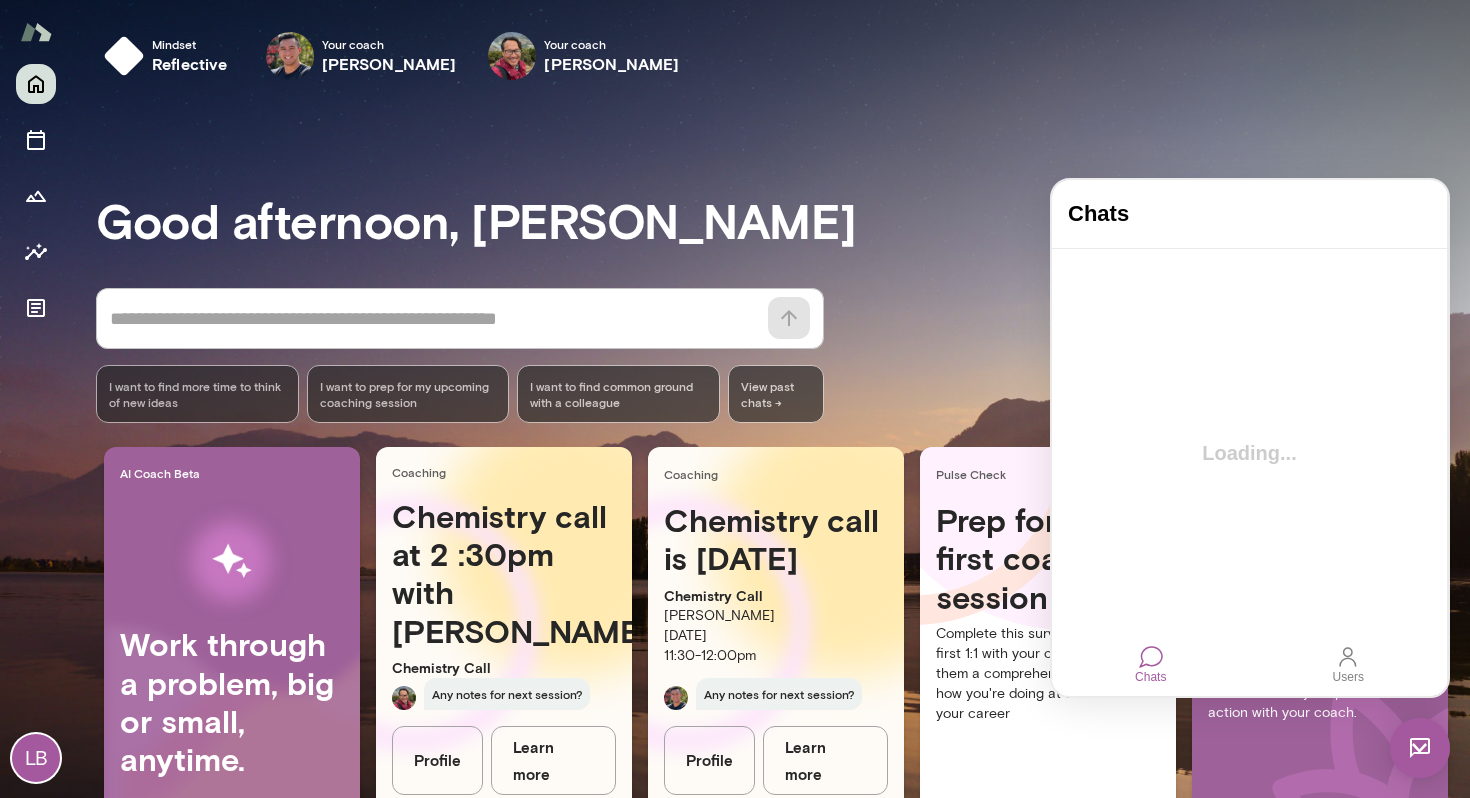 scroll, scrollTop: 0, scrollLeft: 0, axis: both 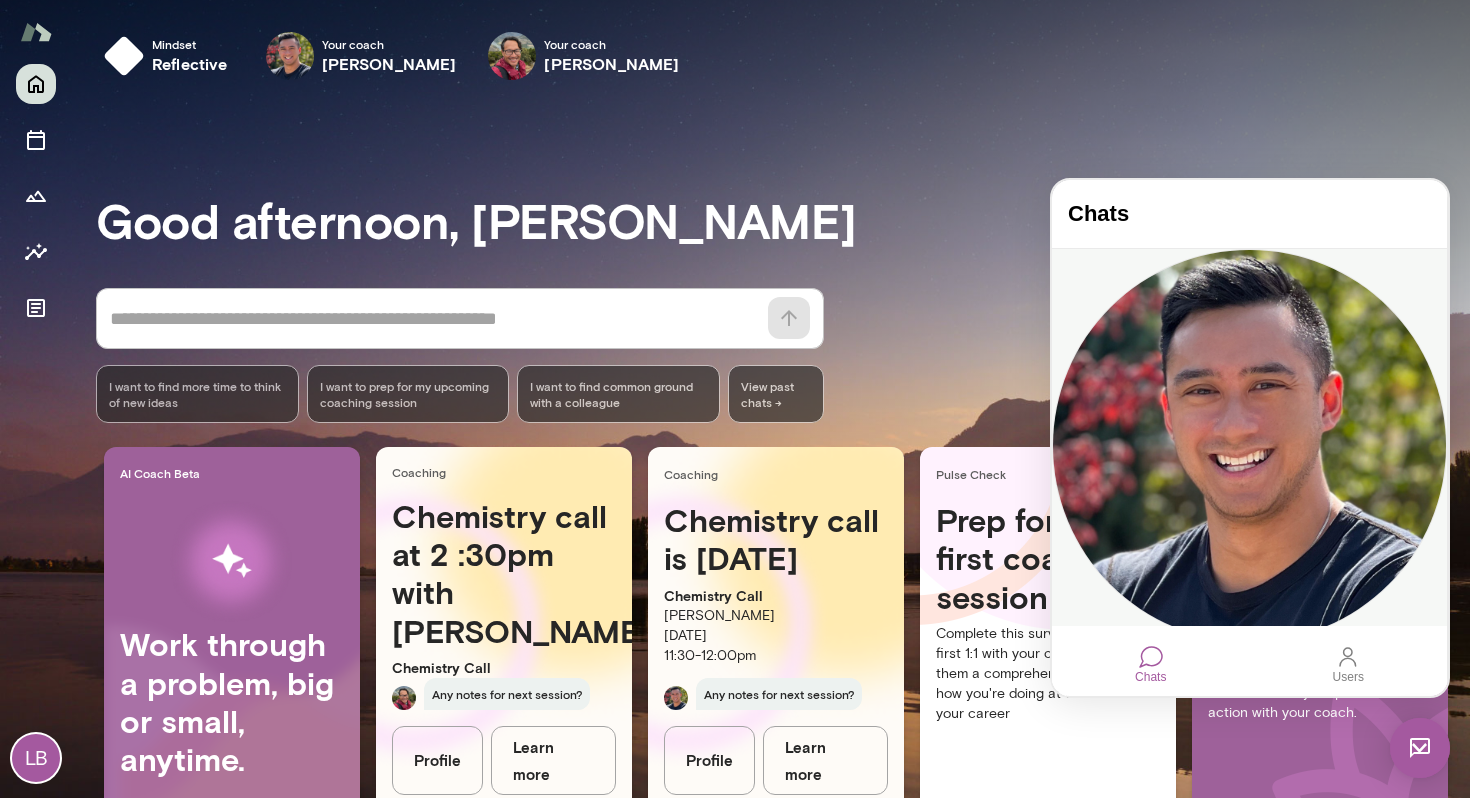 click on "Hey [PERSON_NAME]! So sorry, but I need to move our meeting, I just flew into [GEOGRAPHIC_DATA] and the internet situation is not great. Cool if we meet later in the week?" at bounding box center [1249, 688] 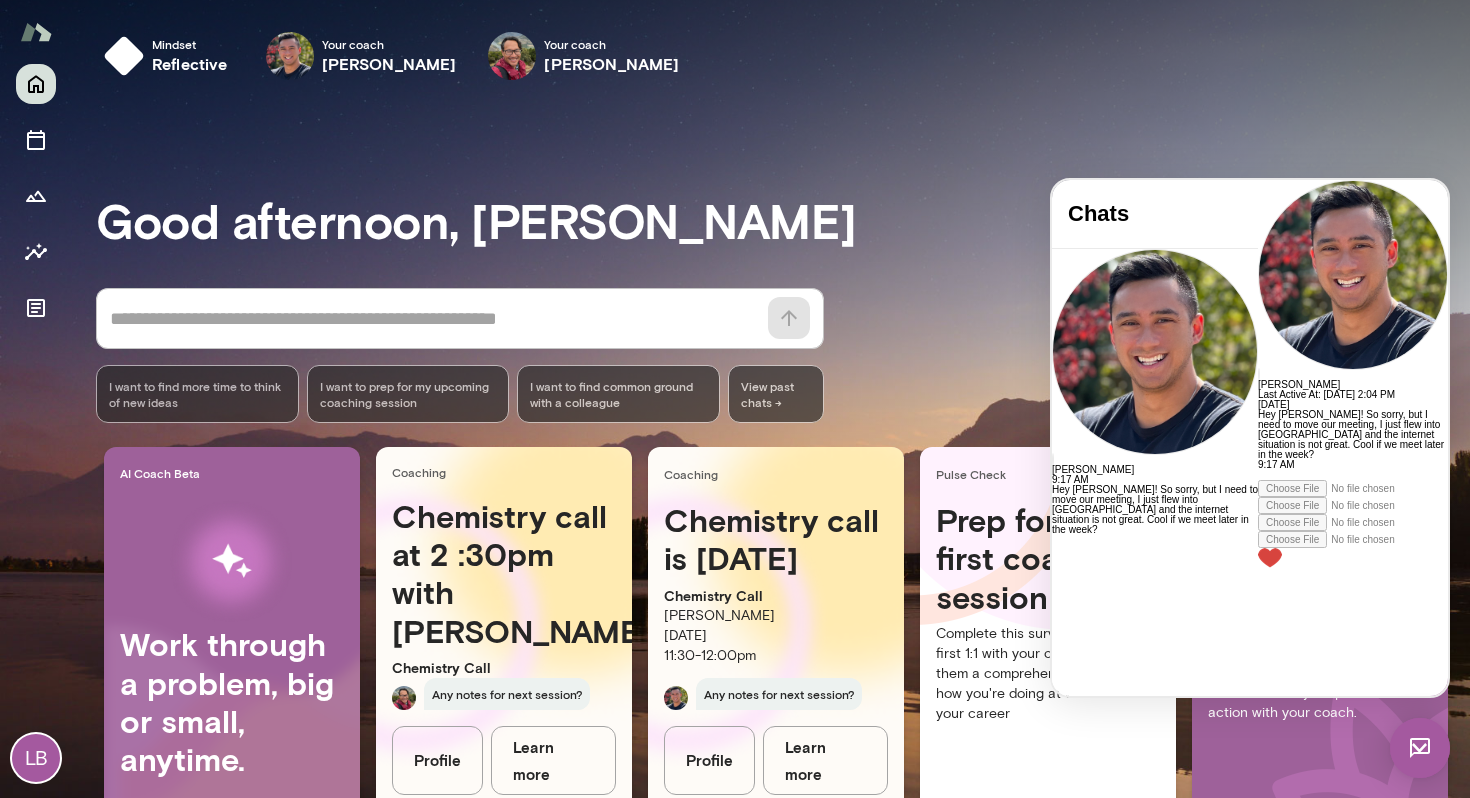 click at bounding box center [1353, 475] 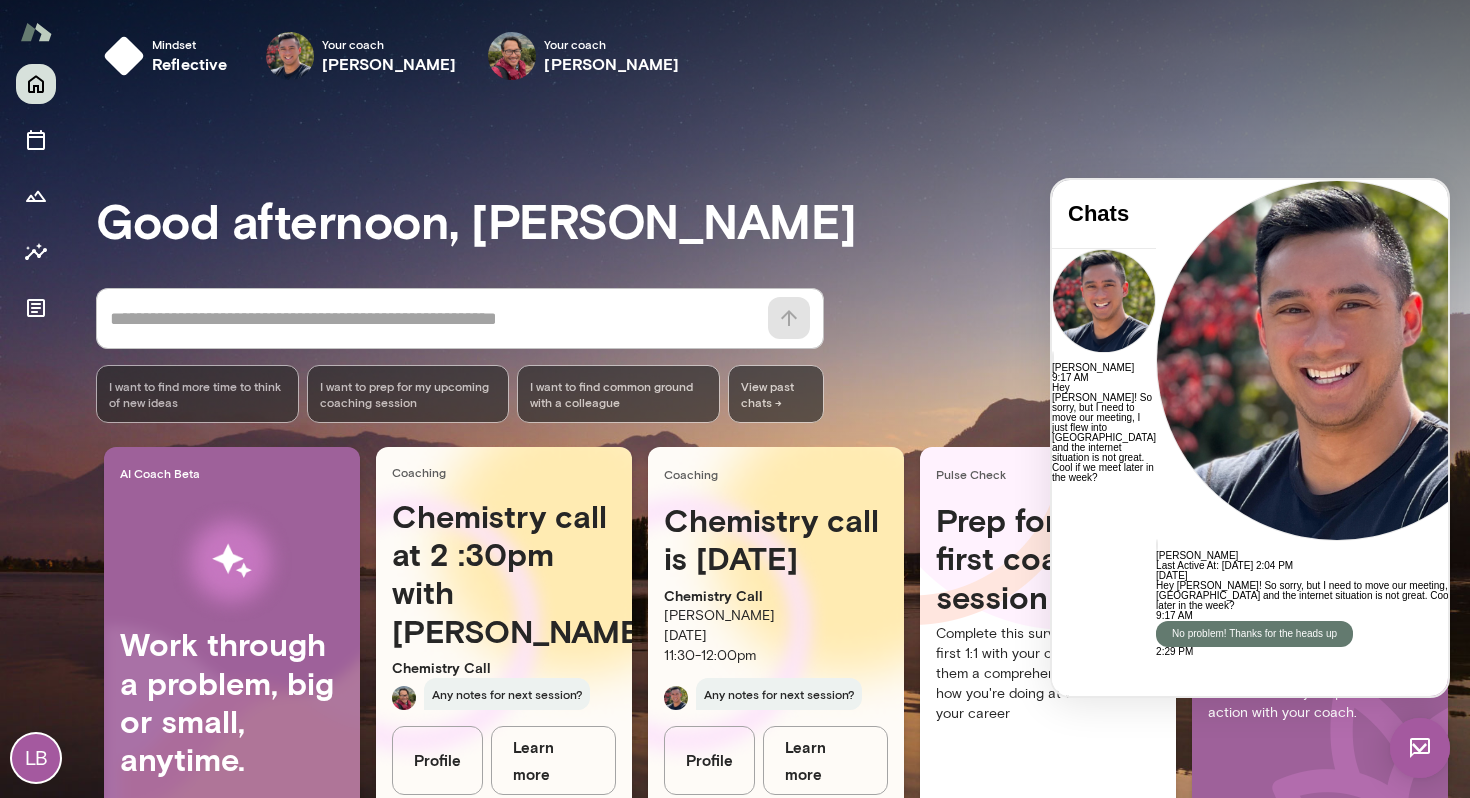 scroll, scrollTop: 12, scrollLeft: 0, axis: vertical 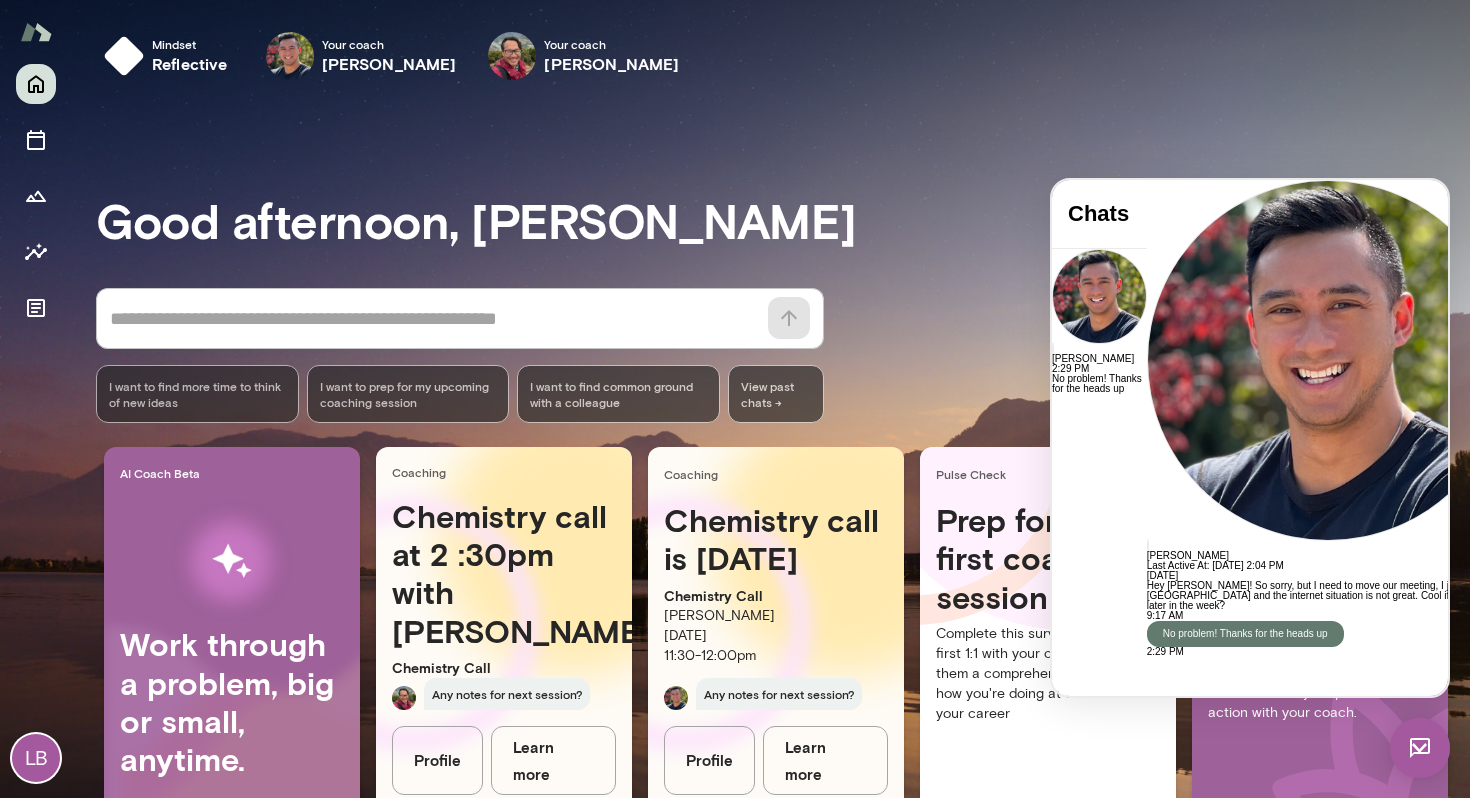 click on "Mindset reflective Your coach [PERSON_NAME] Your coach [PERSON_NAME] Your coach es [PERSON_NAME] & [PERSON_NAME]" at bounding box center [771, 60] 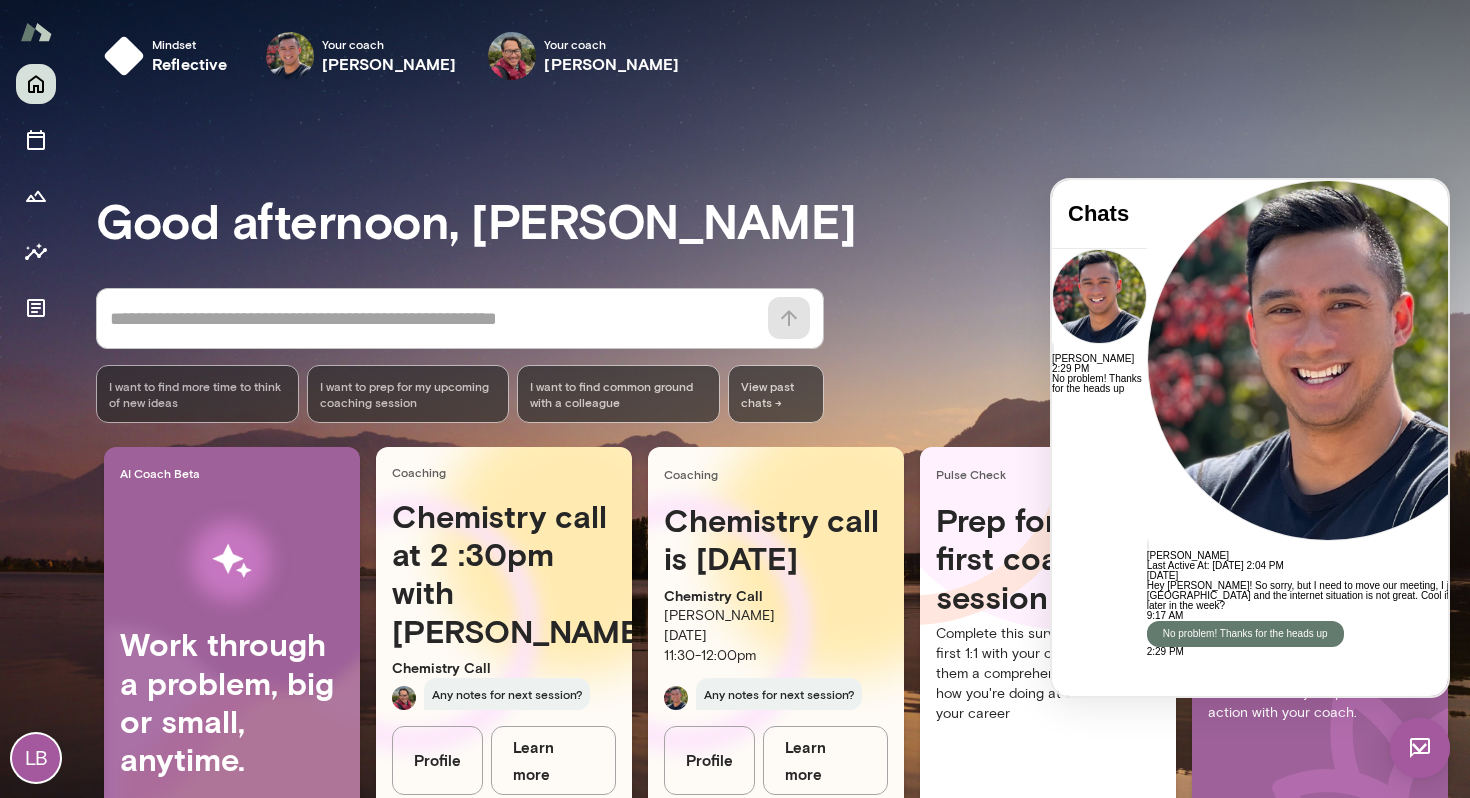 click at bounding box center (1420, 748) 